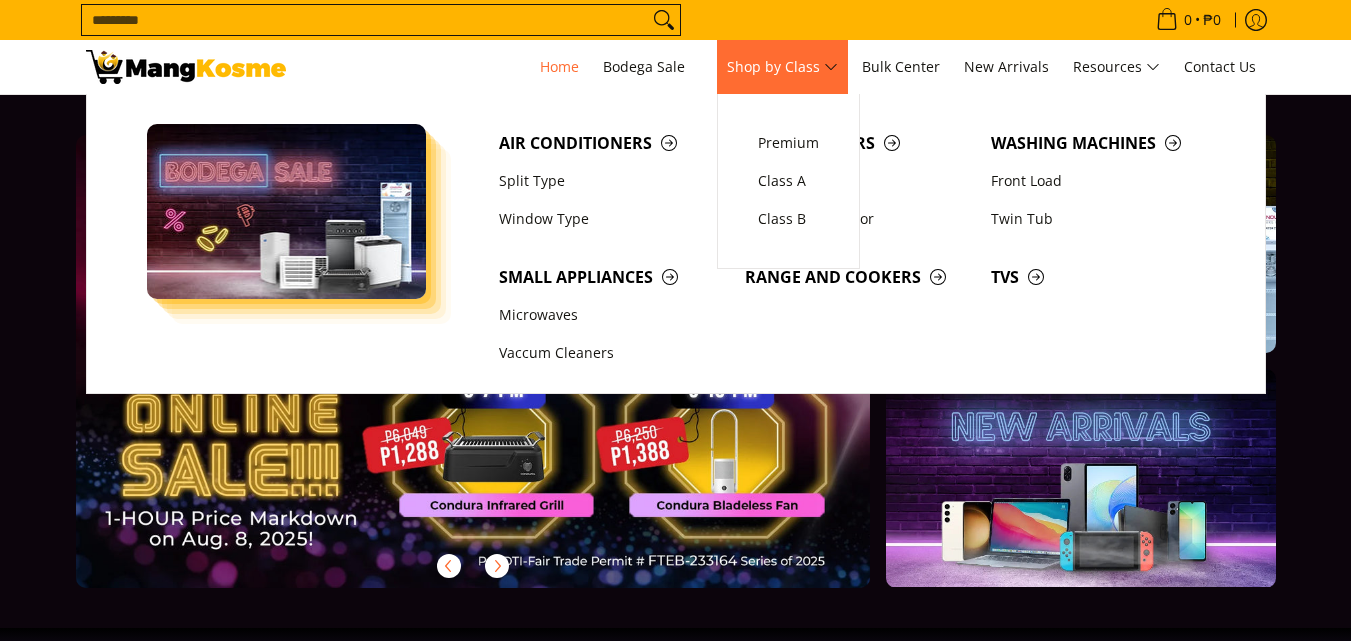 scroll, scrollTop: 0, scrollLeft: 0, axis: both 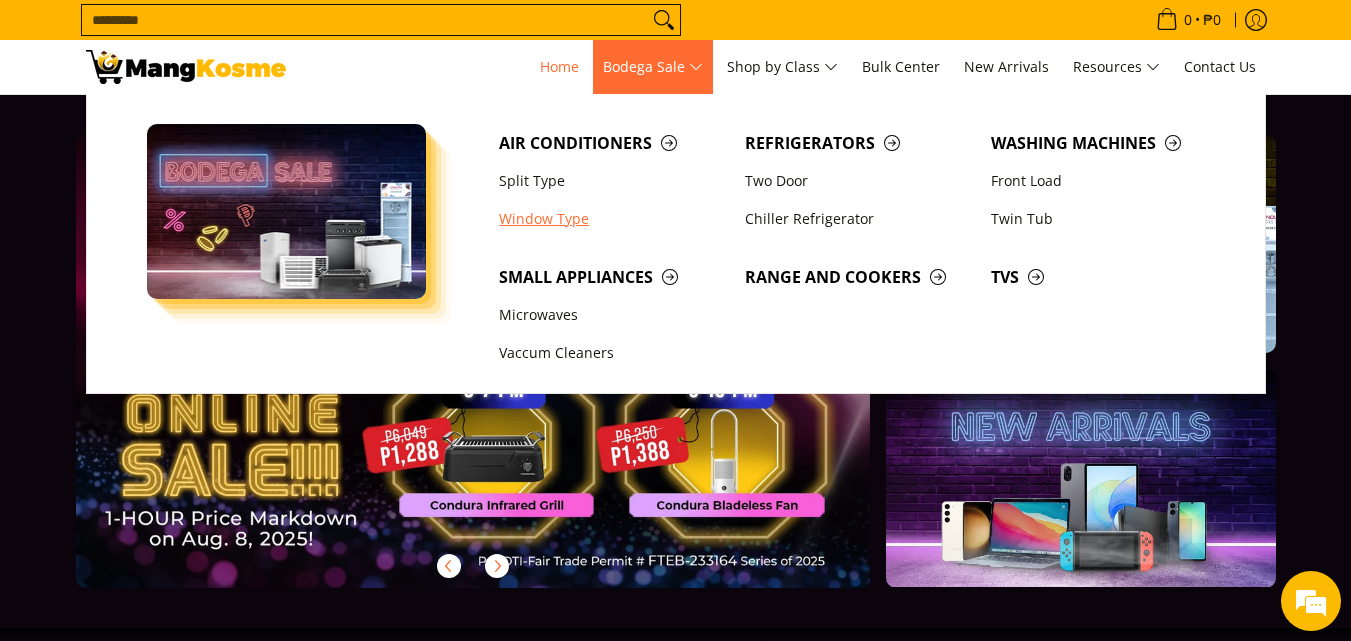 click on "Window Type" at bounding box center (612, 219) 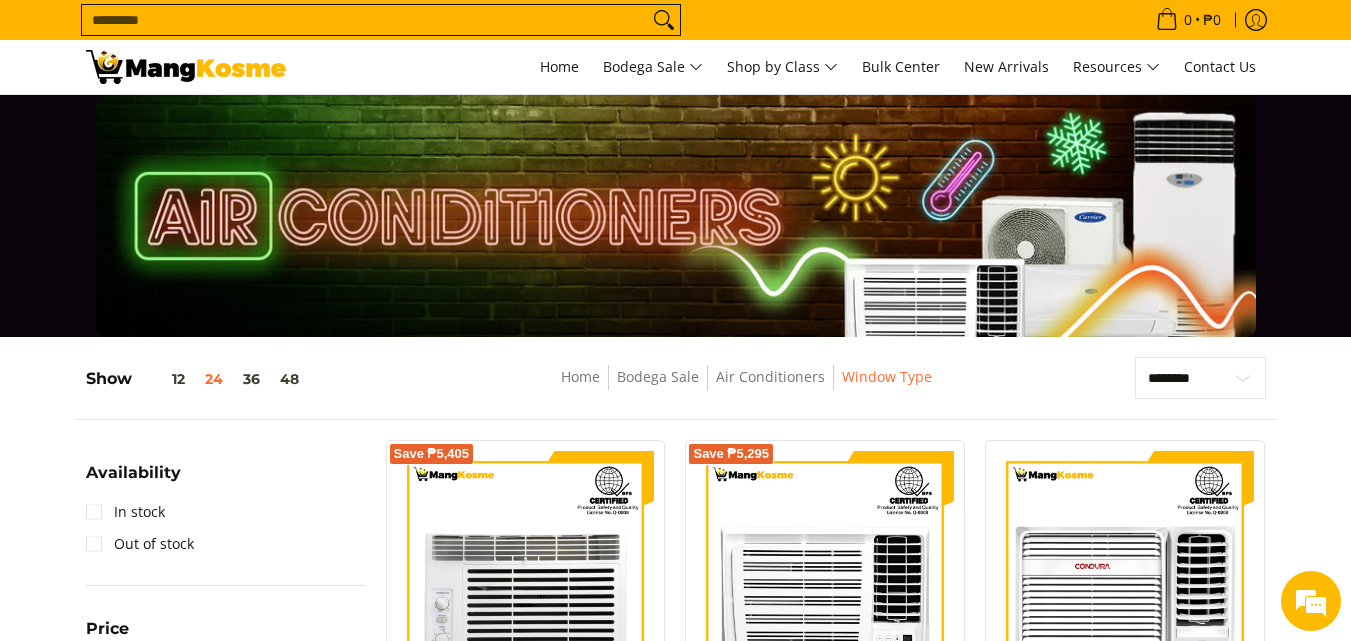 scroll, scrollTop: 500, scrollLeft: 0, axis: vertical 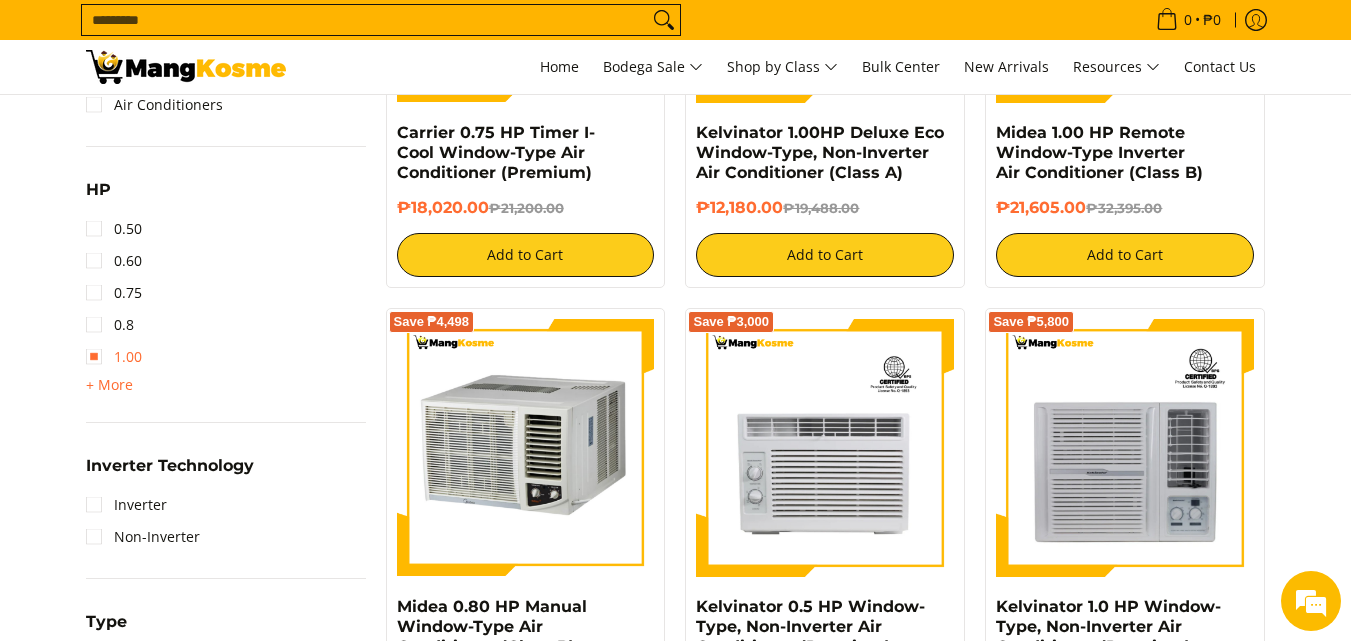 click on "1.00" at bounding box center [114, 357] 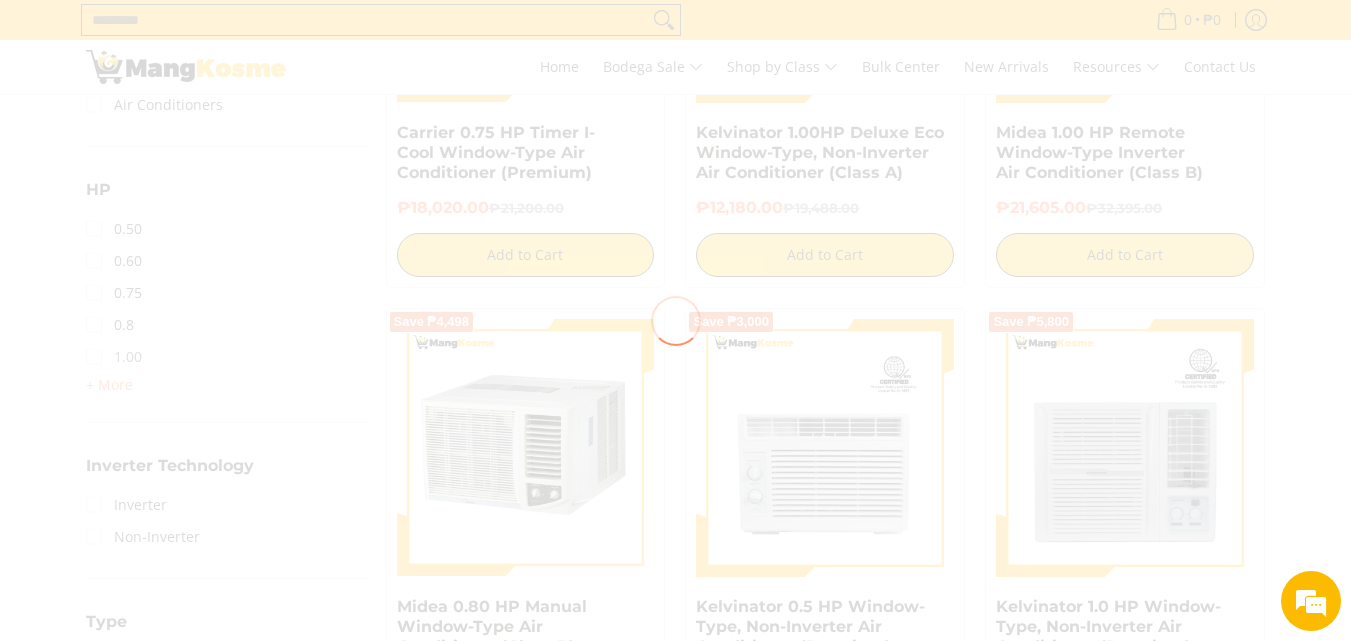 scroll, scrollTop: 0, scrollLeft: 0, axis: both 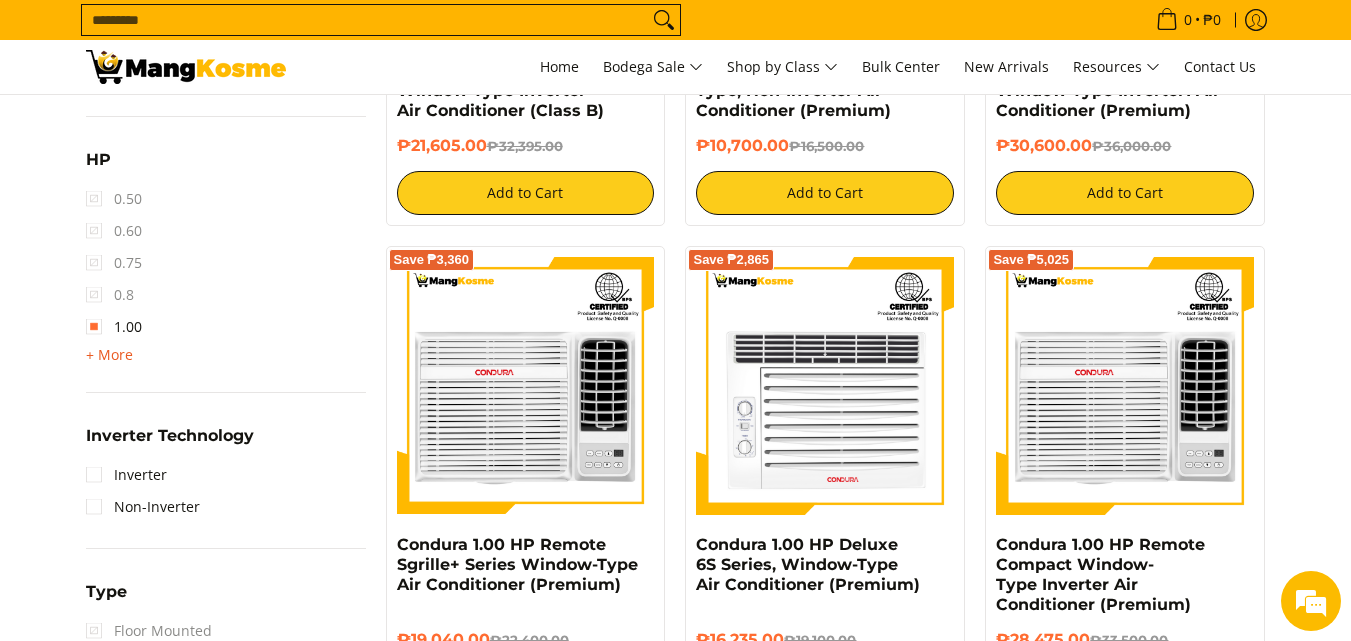 click on "+ More" at bounding box center (109, 355) 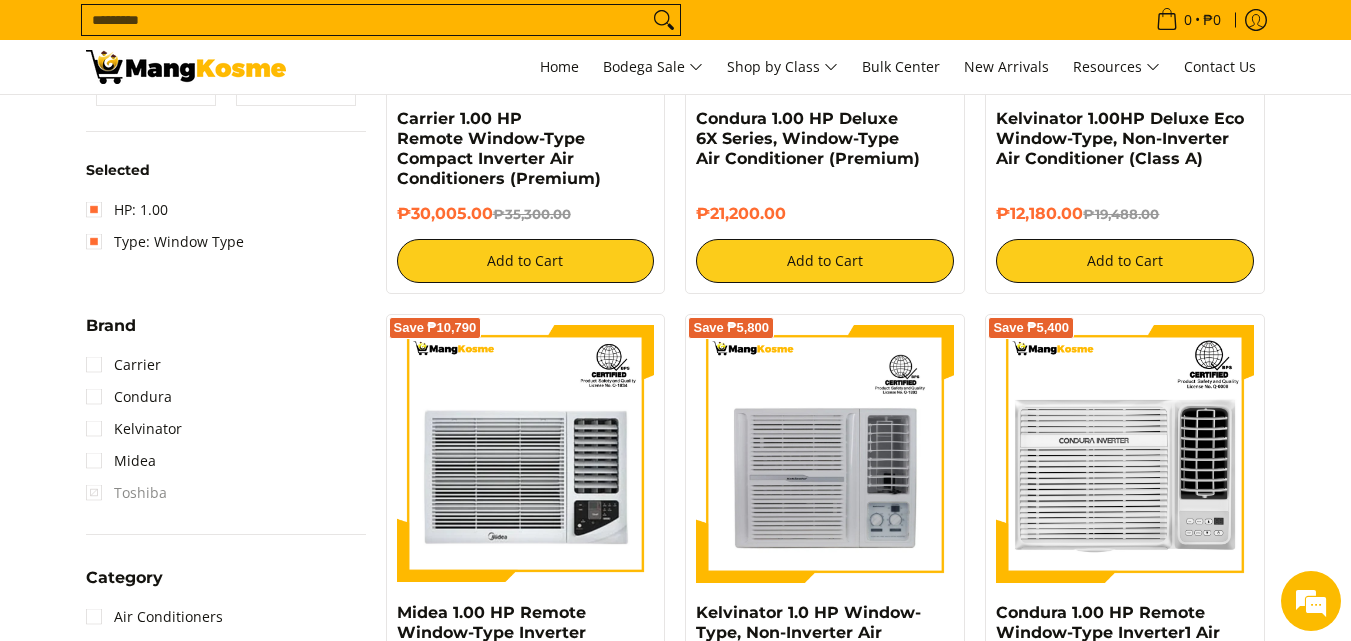scroll, scrollTop: 362, scrollLeft: 0, axis: vertical 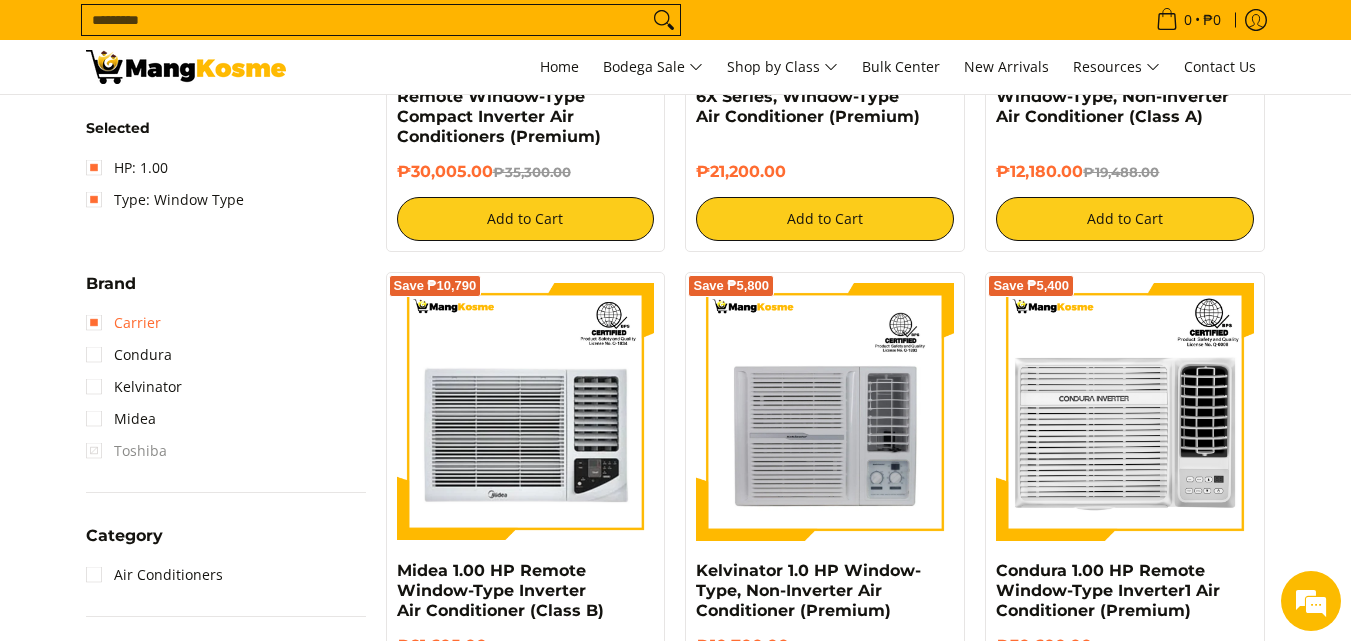 click on "Carrier" at bounding box center (123, 323) 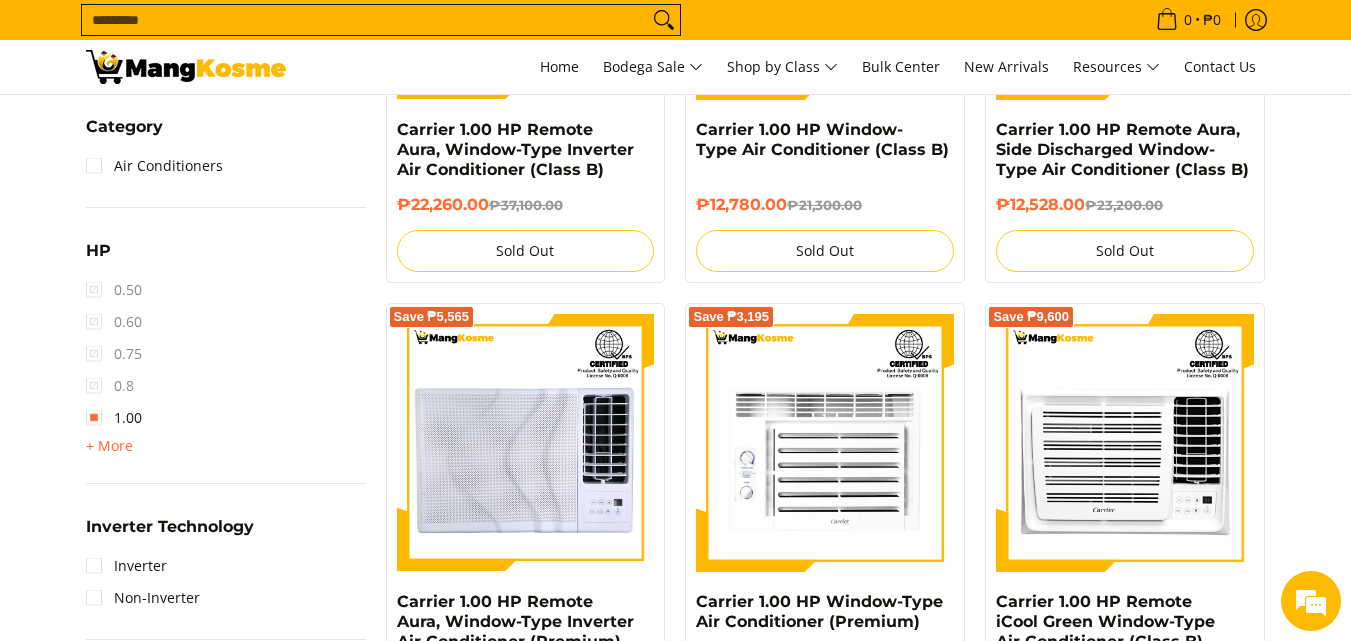 scroll, scrollTop: 1081, scrollLeft: 0, axis: vertical 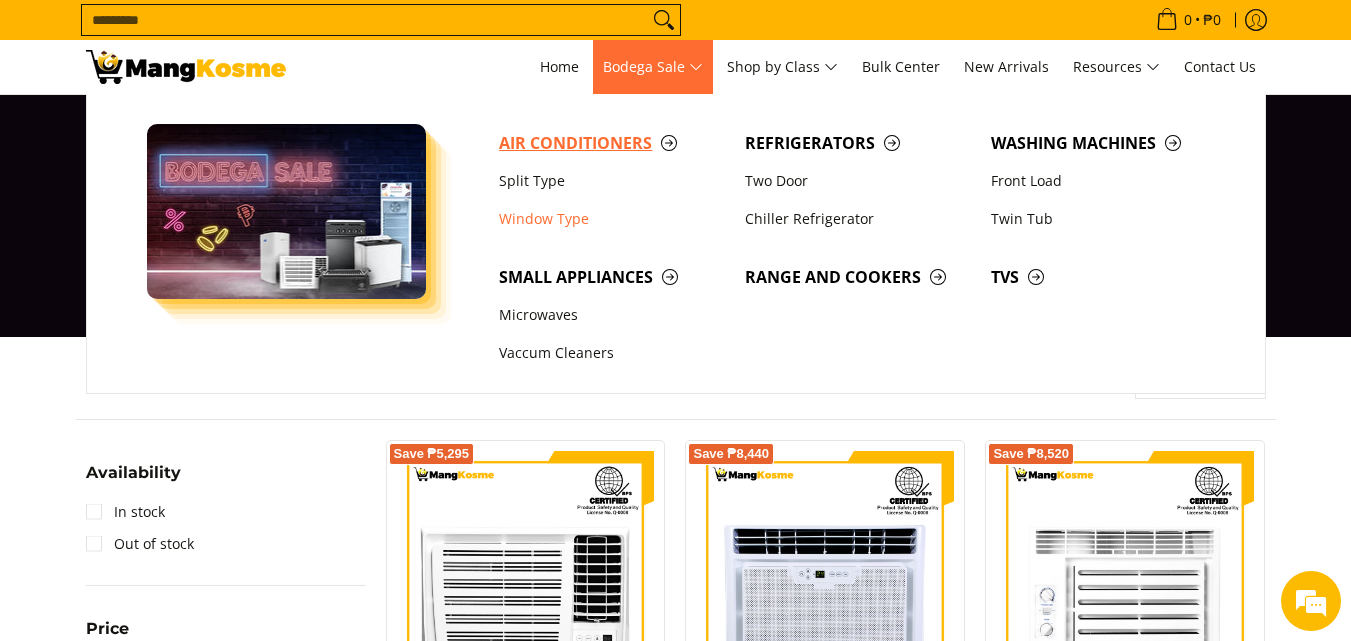 click on "Air Conditioners" at bounding box center [612, 143] 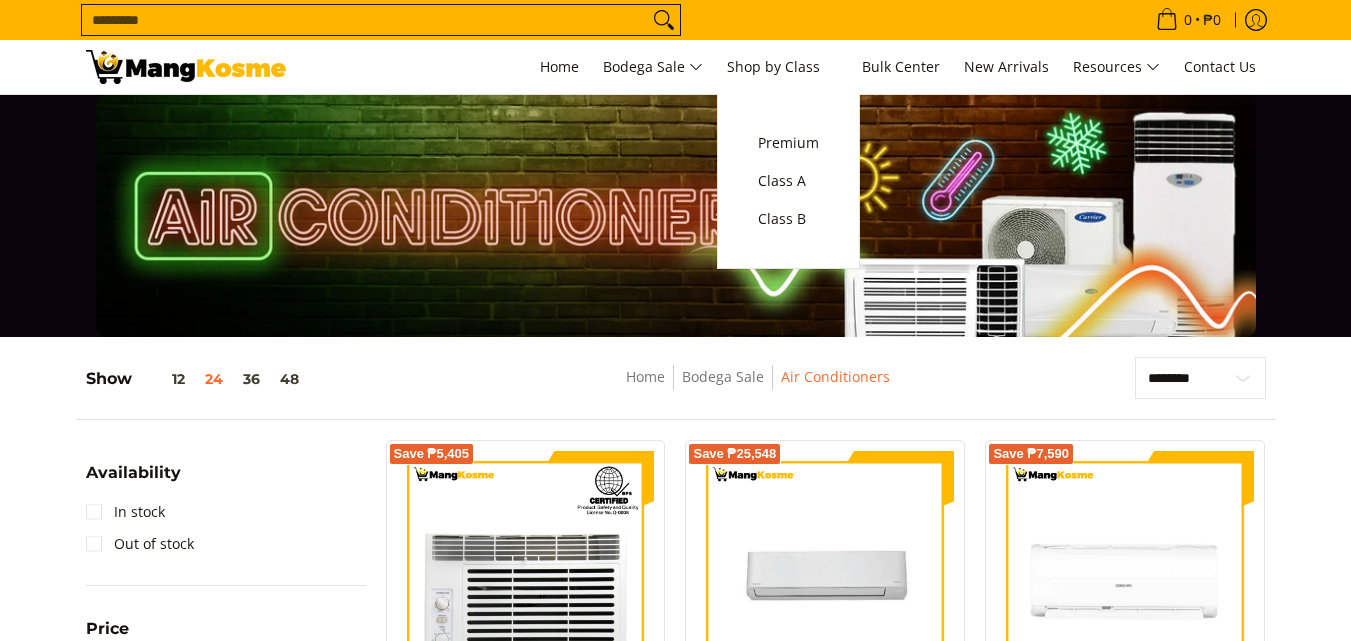 scroll, scrollTop: 0, scrollLeft: 0, axis: both 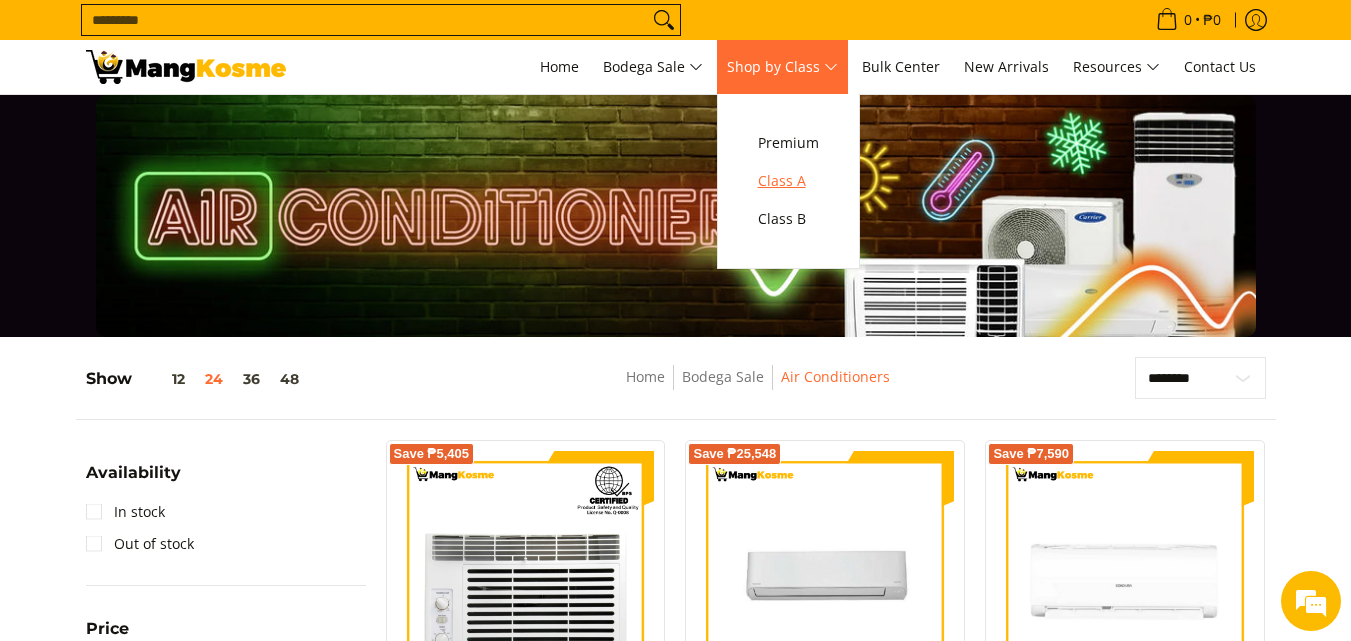 click on "Class A" at bounding box center [788, 181] 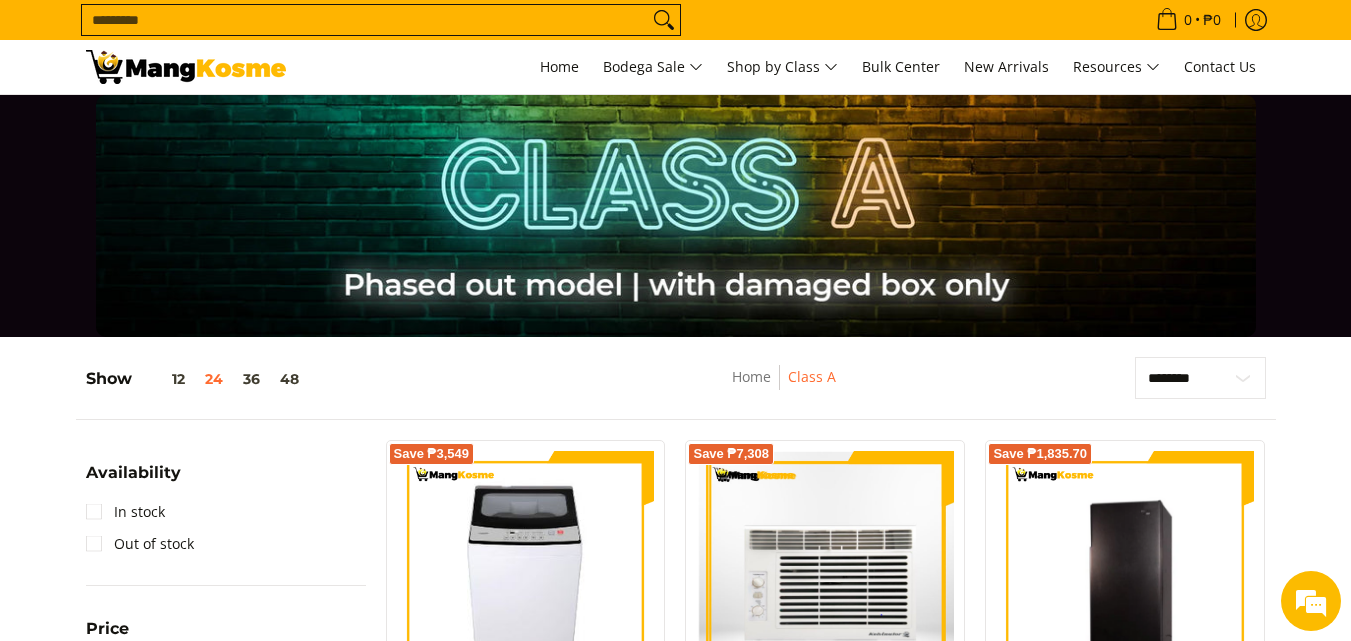scroll, scrollTop: 400, scrollLeft: 0, axis: vertical 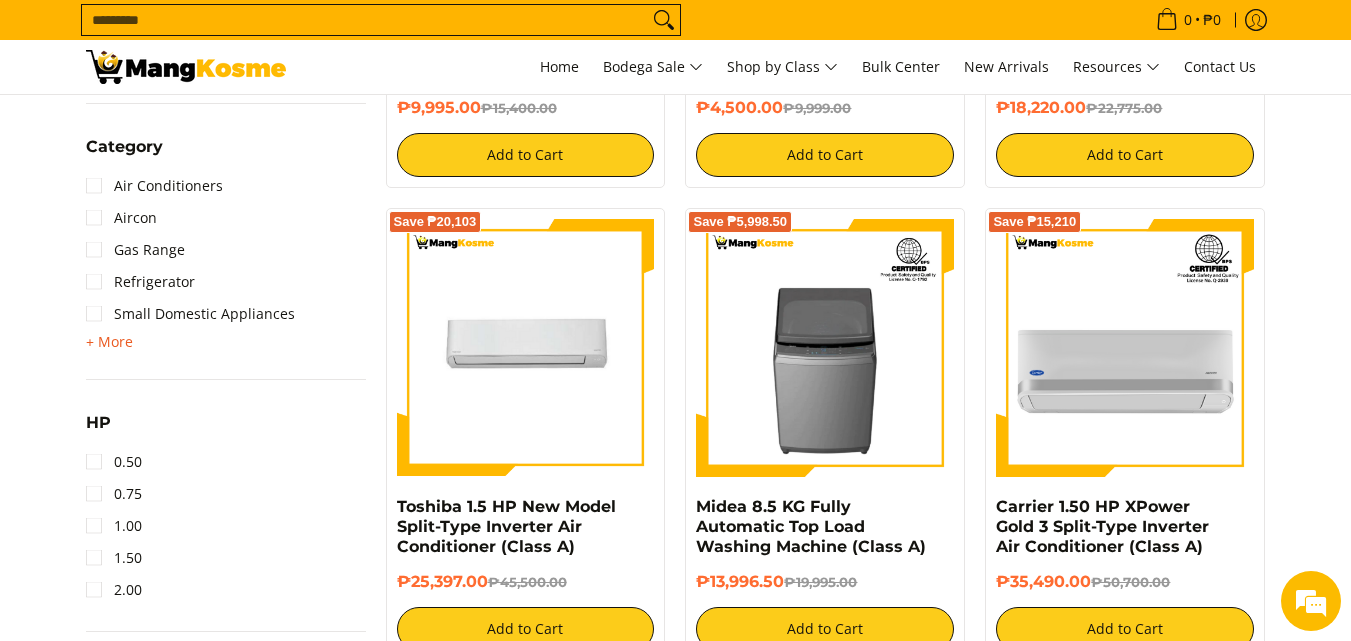 click on "+ More" at bounding box center [109, 342] 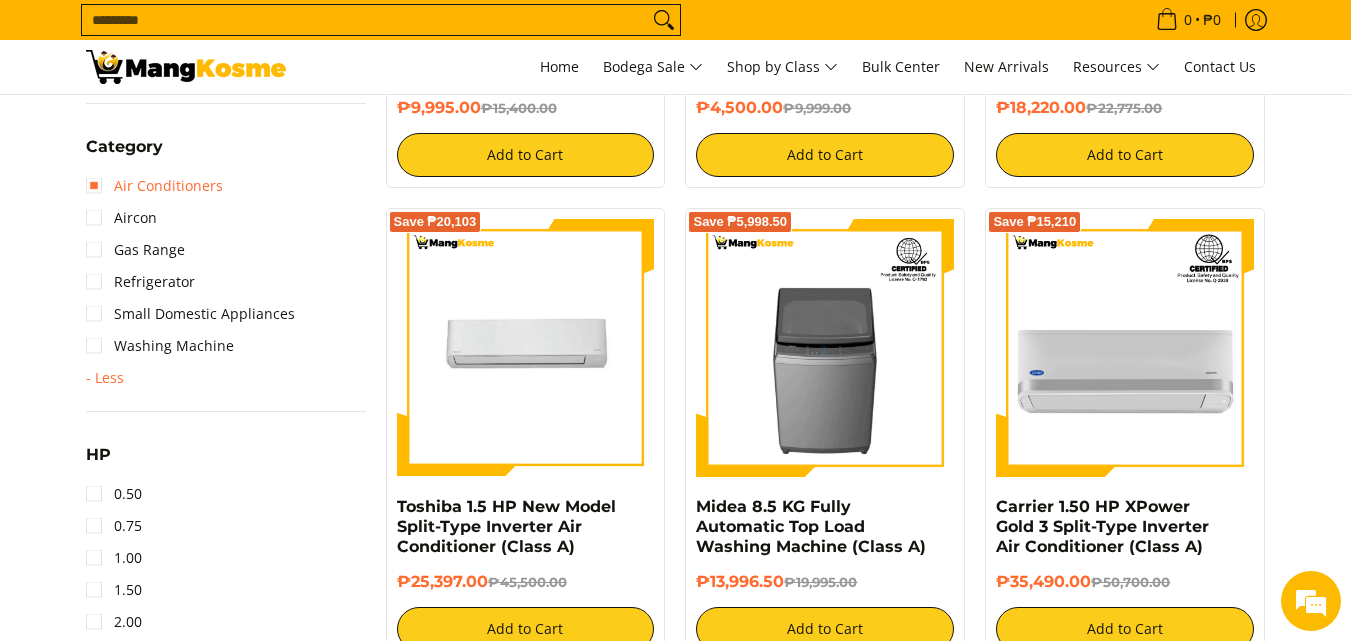 click on "Air Conditioners" at bounding box center [154, 186] 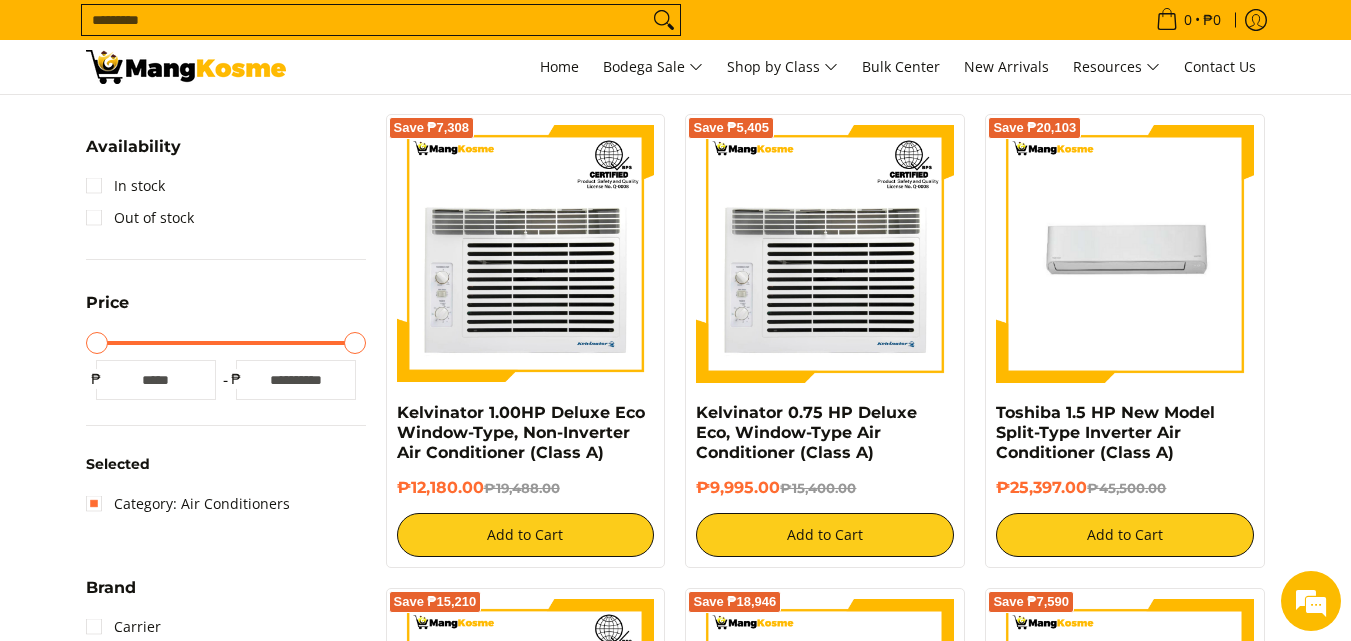 scroll, scrollTop: 262, scrollLeft: 0, axis: vertical 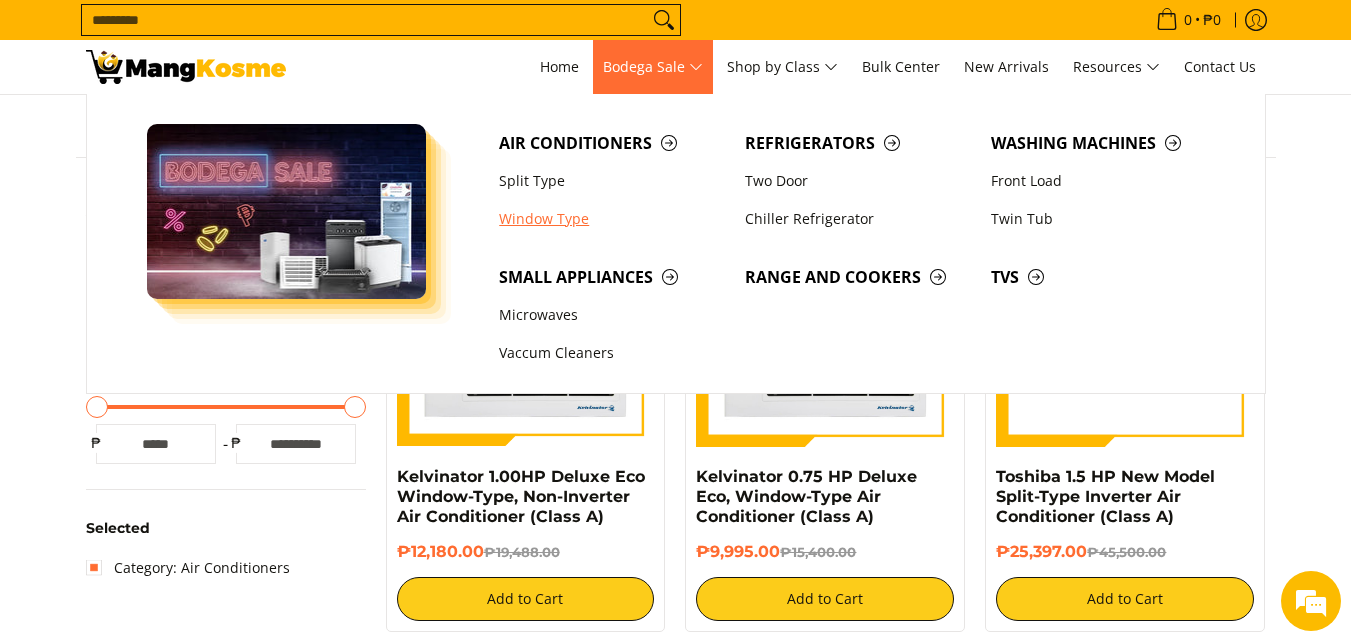 click on "Window Type" at bounding box center [612, 219] 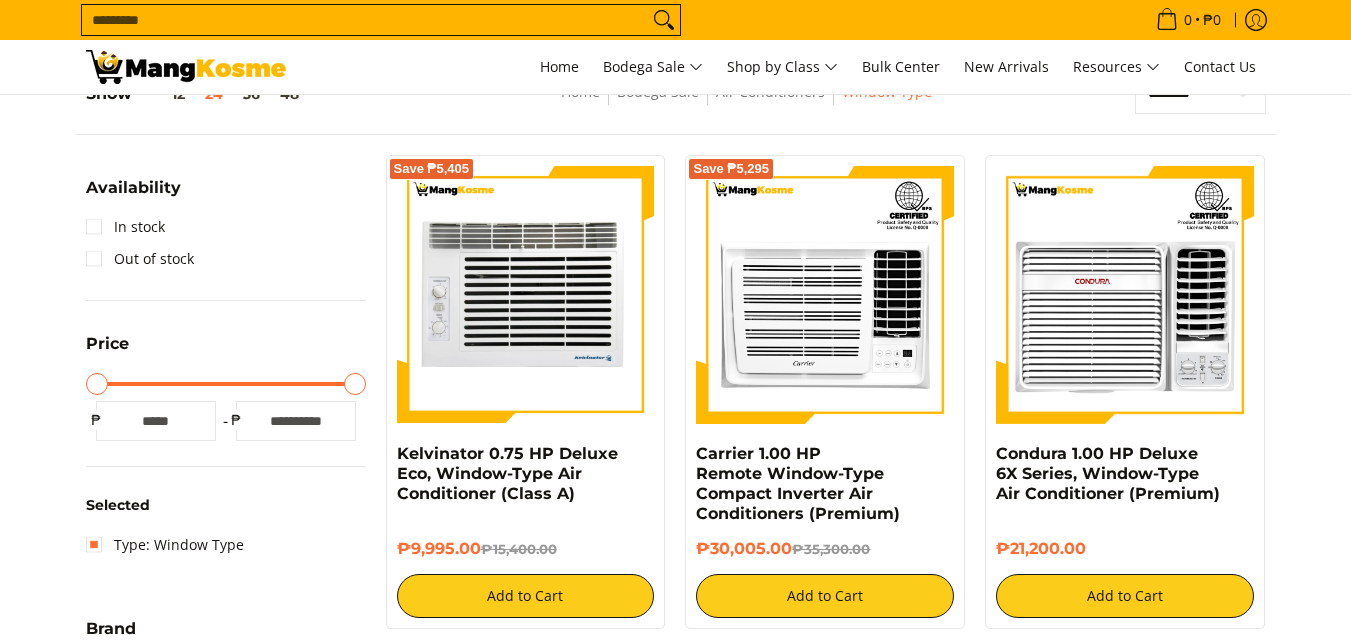 scroll, scrollTop: 300, scrollLeft: 0, axis: vertical 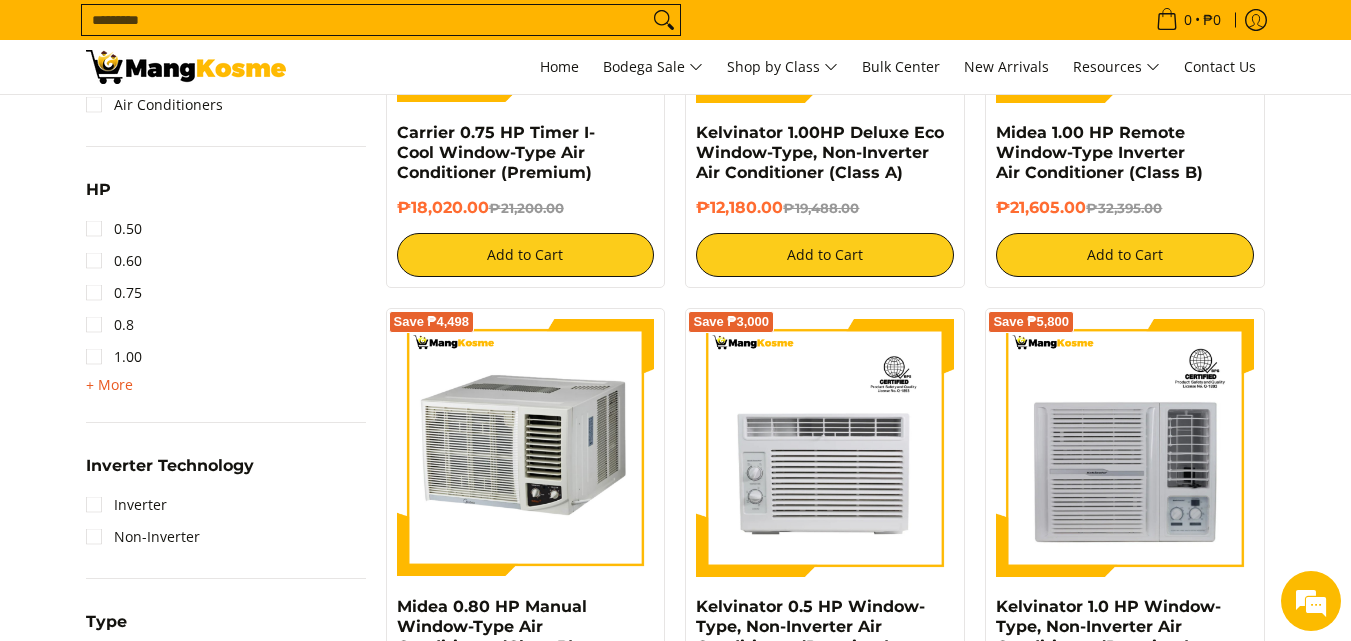 click on "+ More" at bounding box center (109, 385) 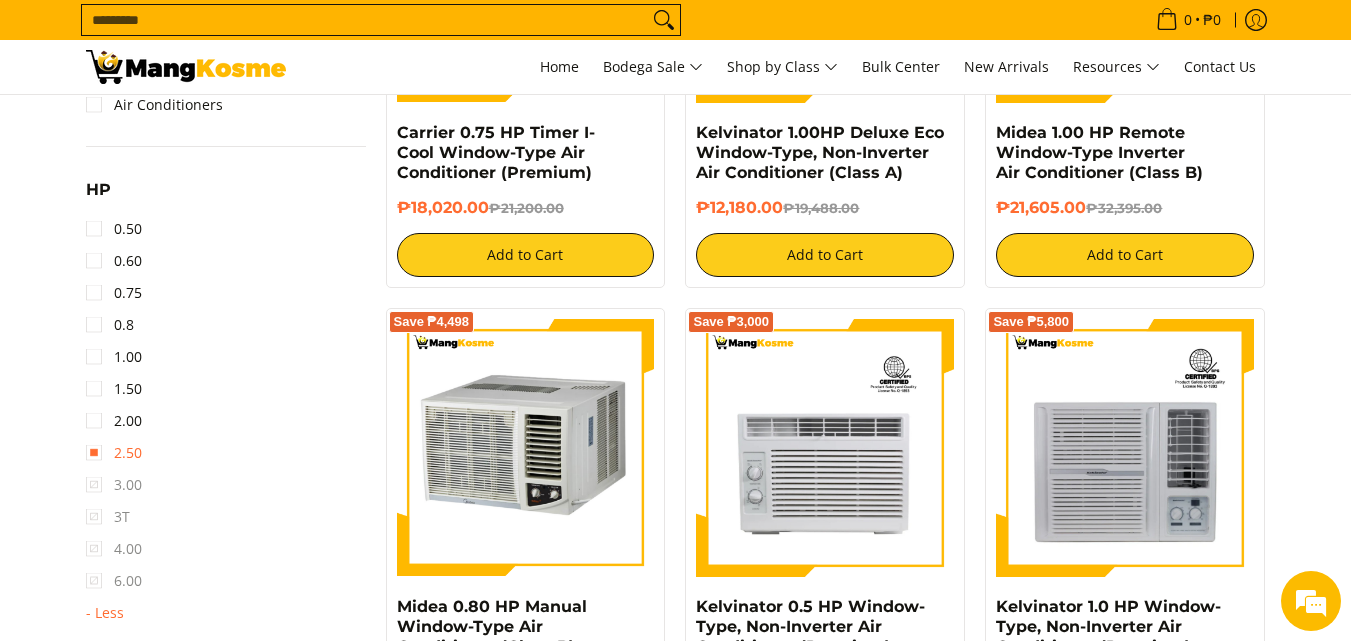click on "2.50" at bounding box center (114, 453) 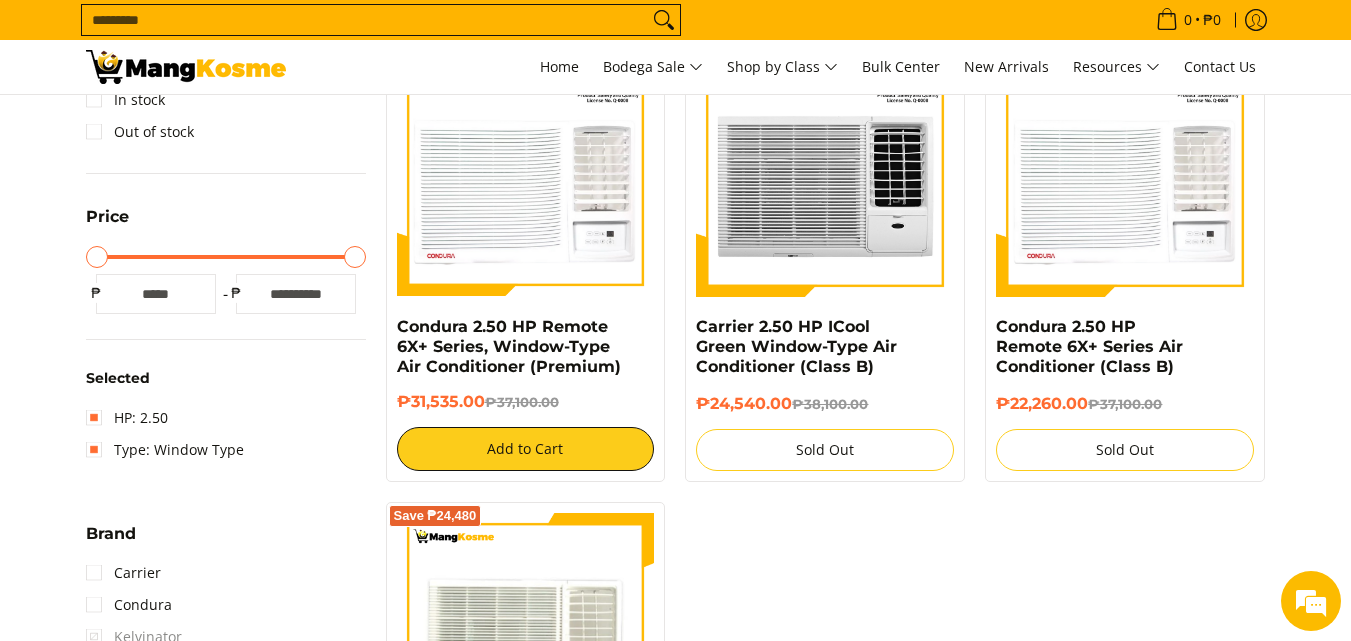scroll, scrollTop: 362, scrollLeft: 0, axis: vertical 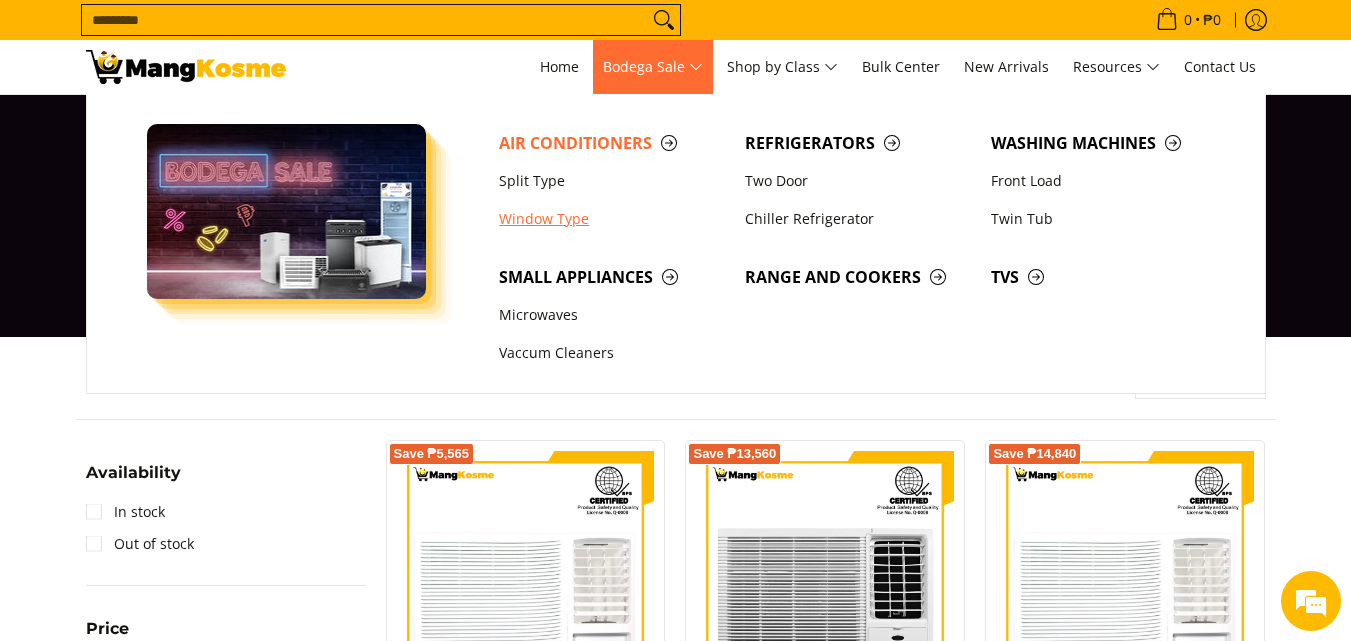 click on "Window Type" at bounding box center [612, 219] 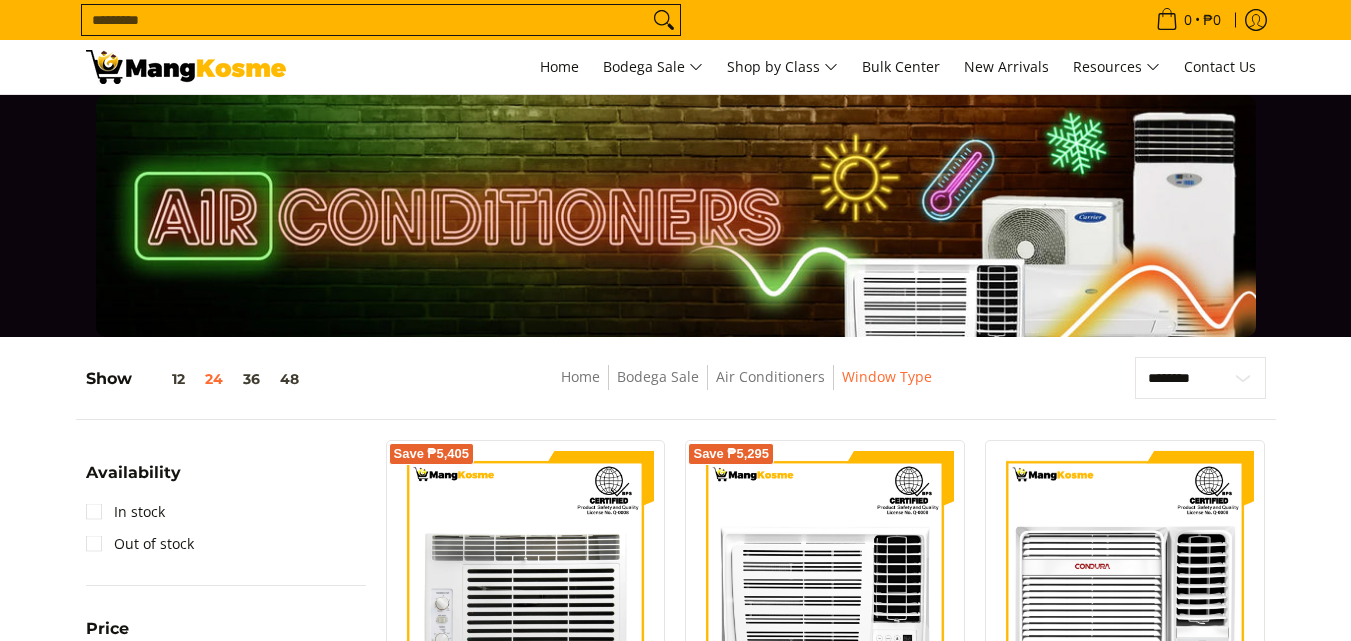 scroll, scrollTop: 400, scrollLeft: 0, axis: vertical 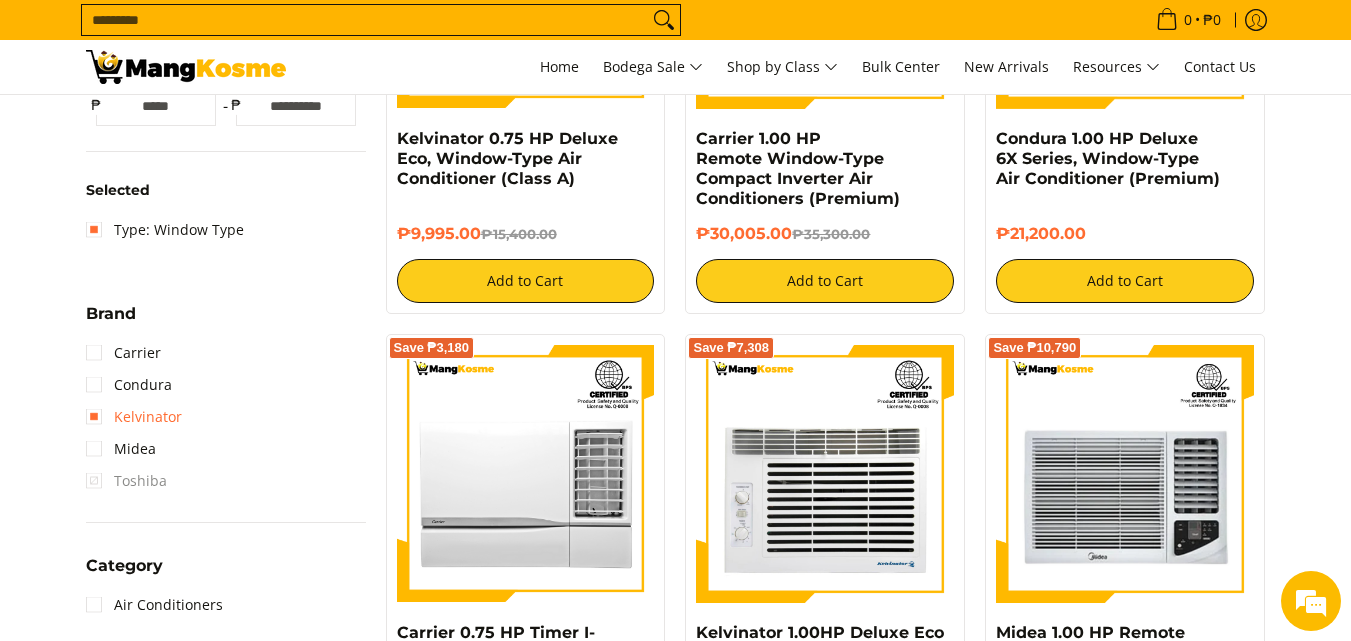 click on "Kelvinator" at bounding box center [134, 417] 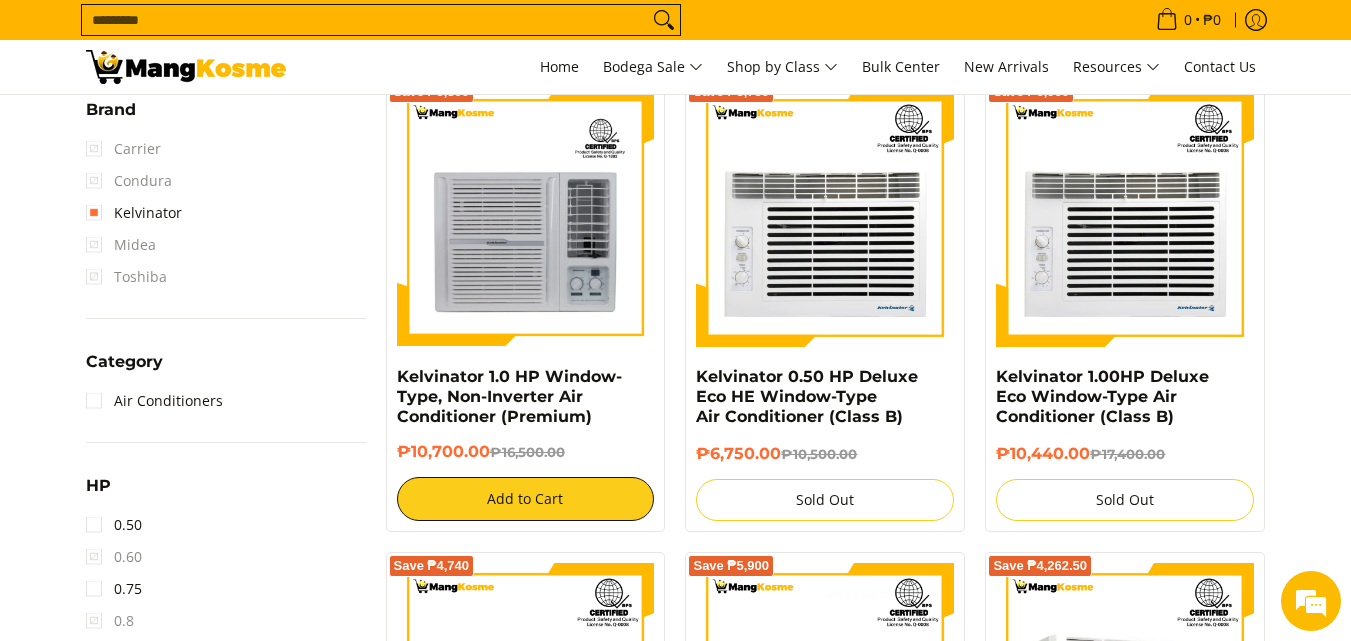 scroll, scrollTop: 1062, scrollLeft: 0, axis: vertical 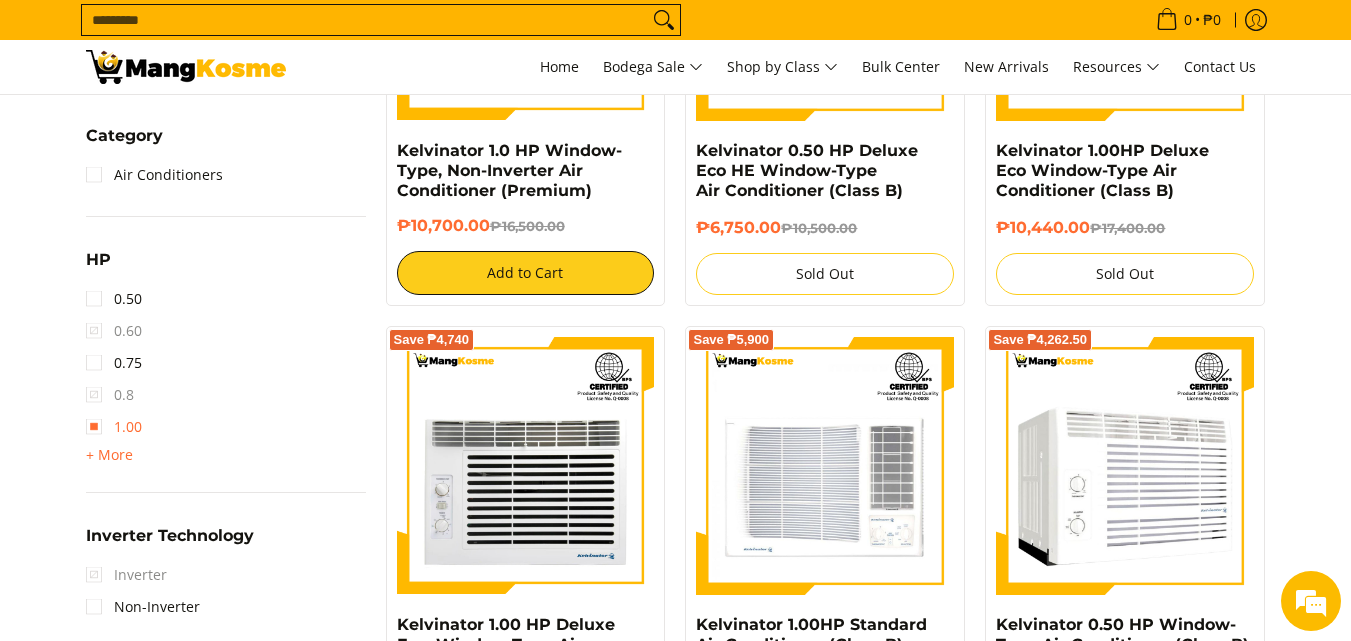 click on "1.00" at bounding box center [114, 427] 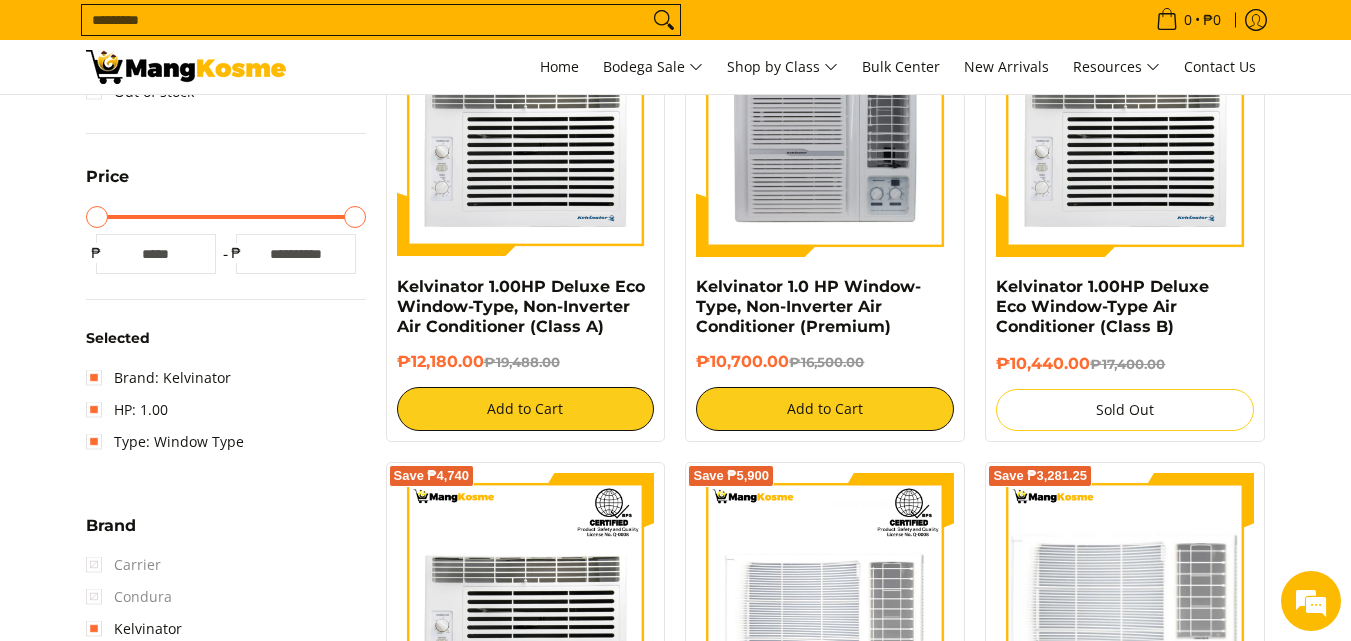 scroll, scrollTop: 362, scrollLeft: 0, axis: vertical 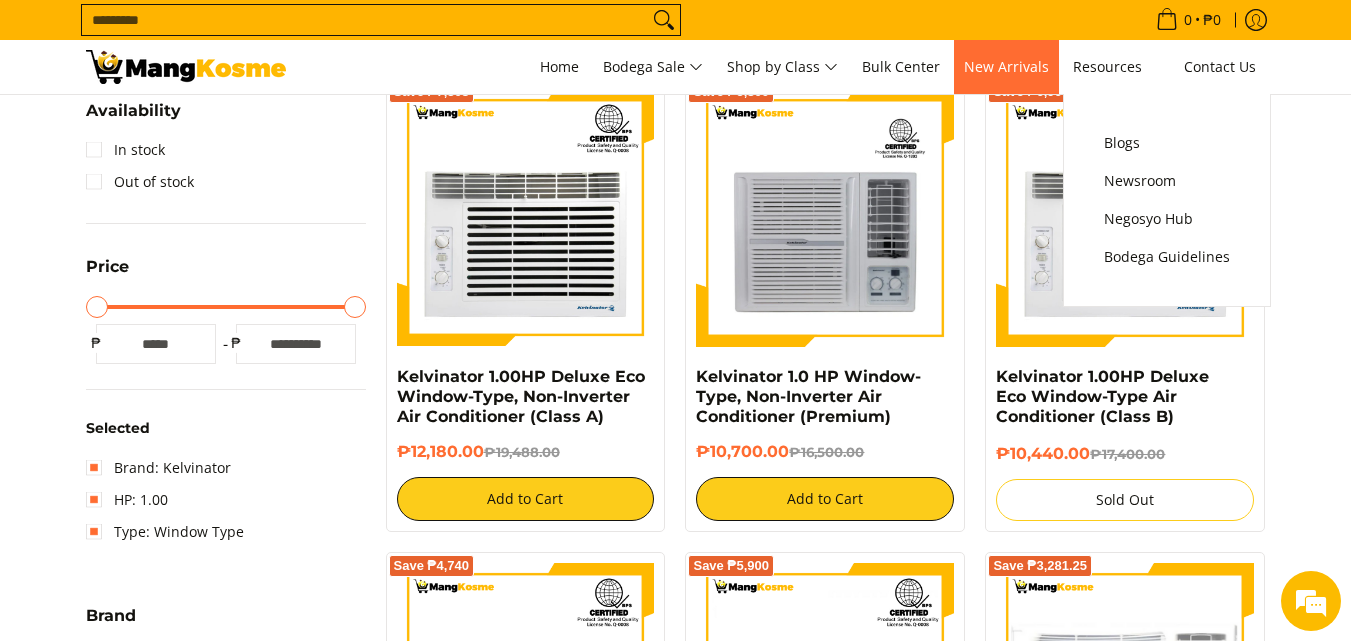 click on "New Arrivals" at bounding box center (1006, 67) 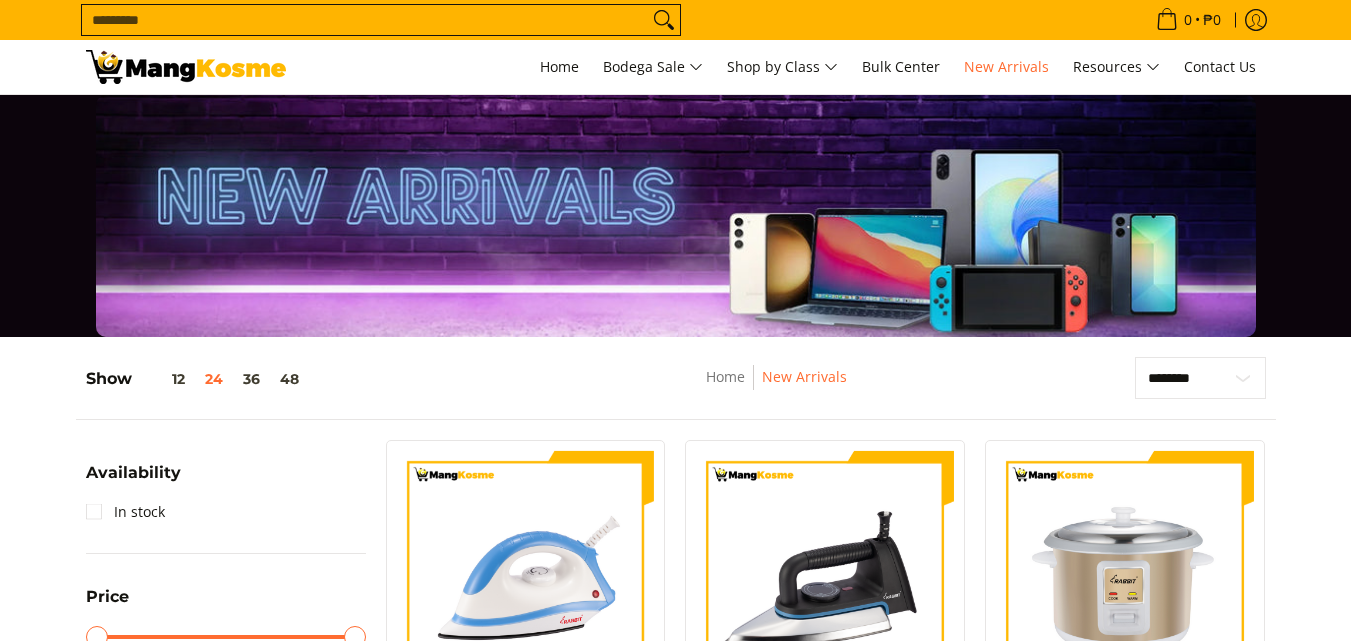 scroll, scrollTop: 400, scrollLeft: 0, axis: vertical 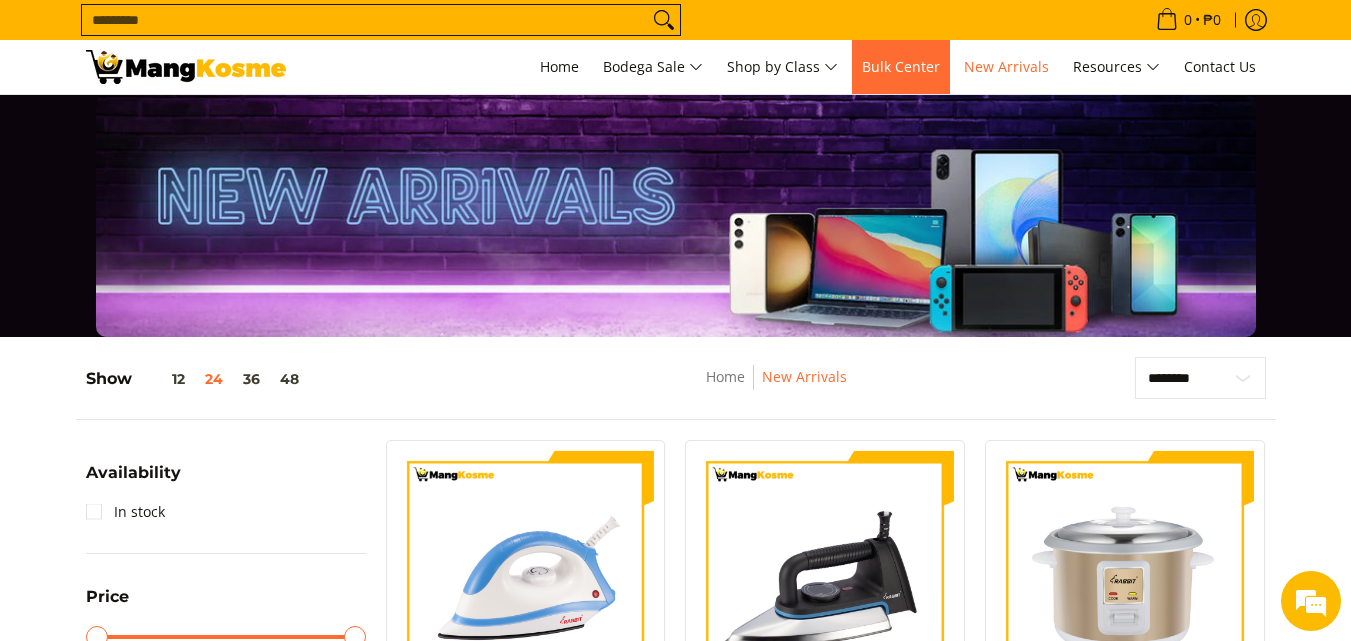 click on "Bulk Center" at bounding box center (901, 66) 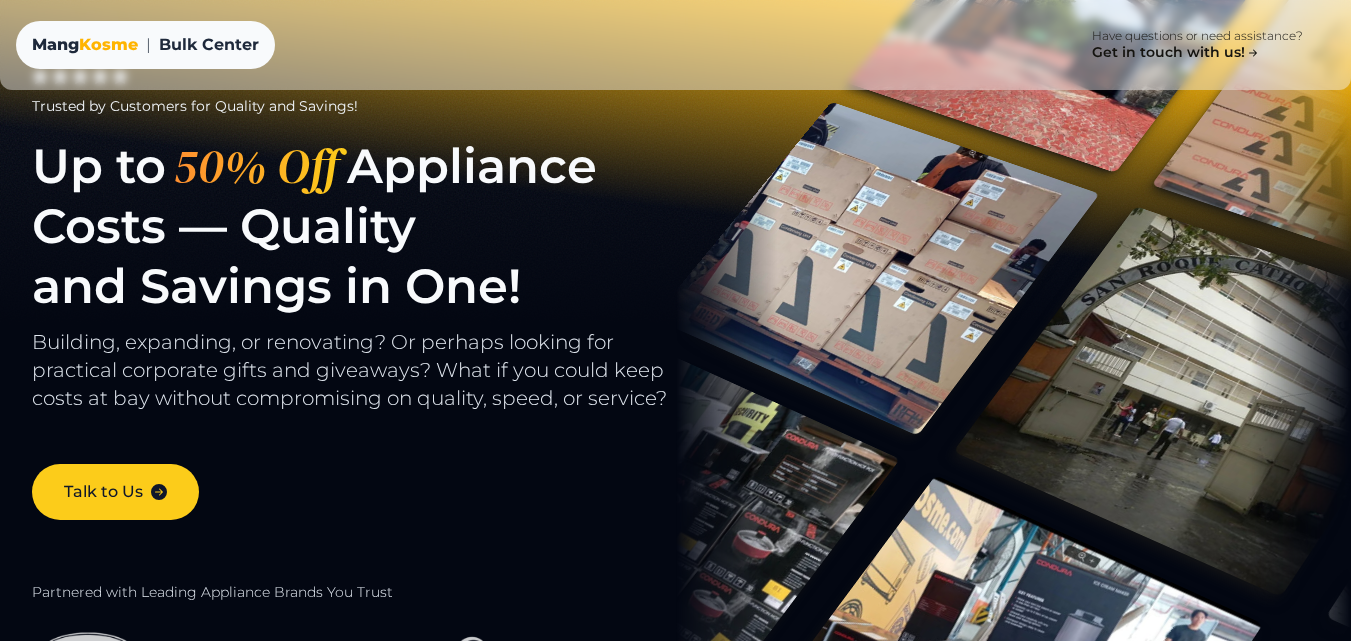 scroll, scrollTop: 0, scrollLeft: 0, axis: both 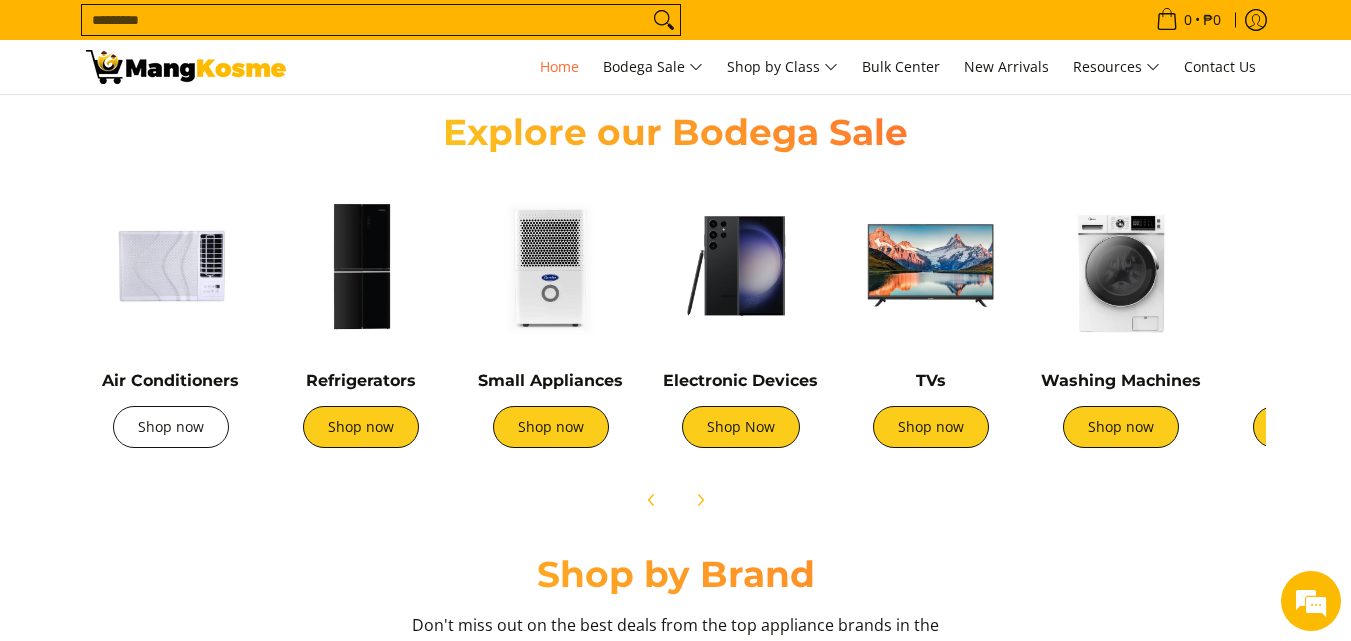 click on "Shop now" at bounding box center [171, 427] 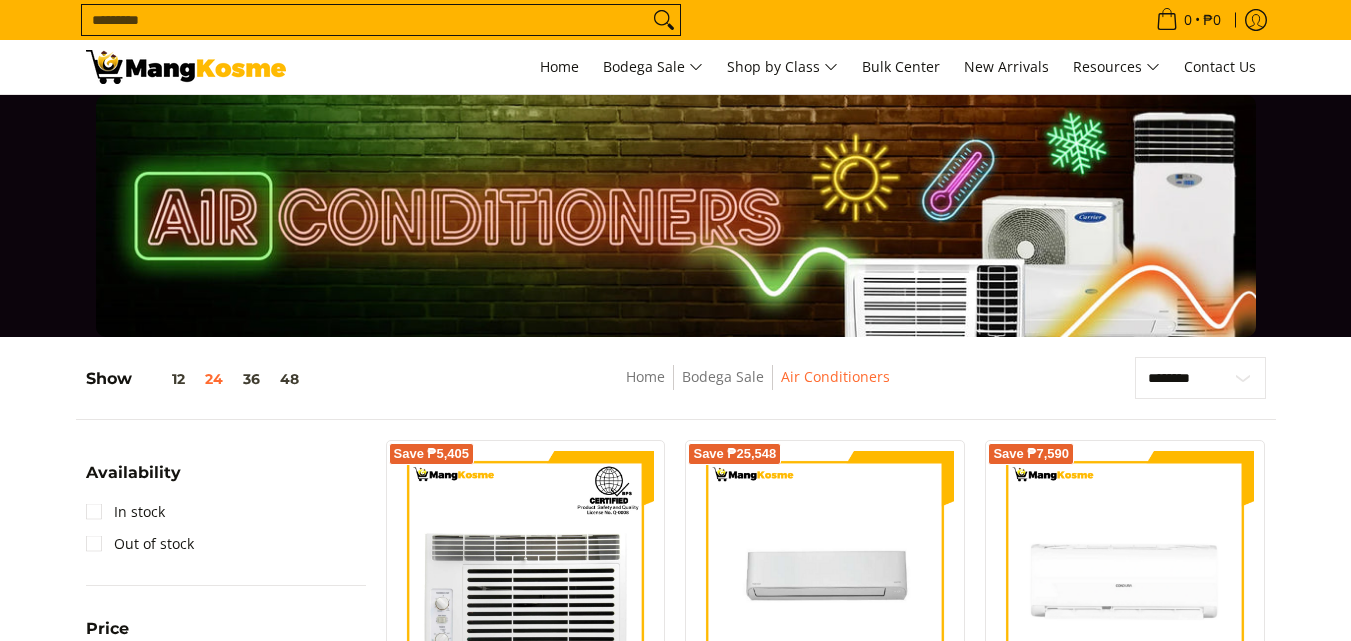 scroll, scrollTop: 700, scrollLeft: 0, axis: vertical 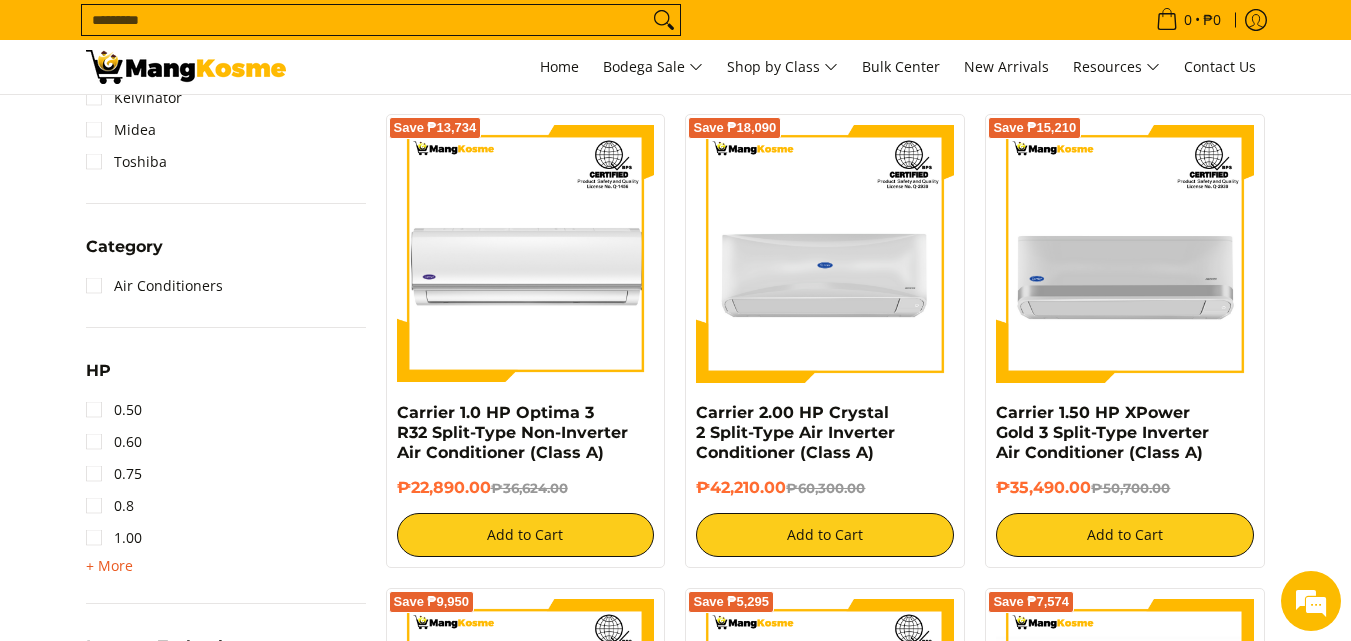click on "+ More" at bounding box center (109, 566) 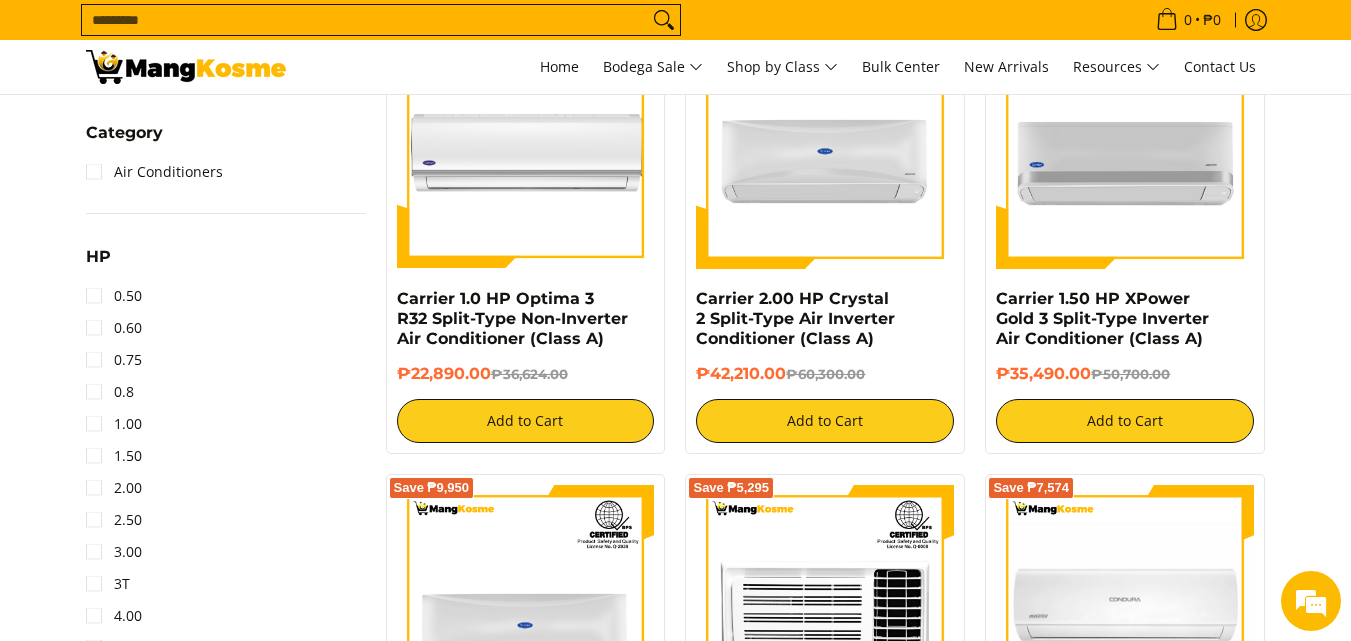 scroll, scrollTop: 1000, scrollLeft: 0, axis: vertical 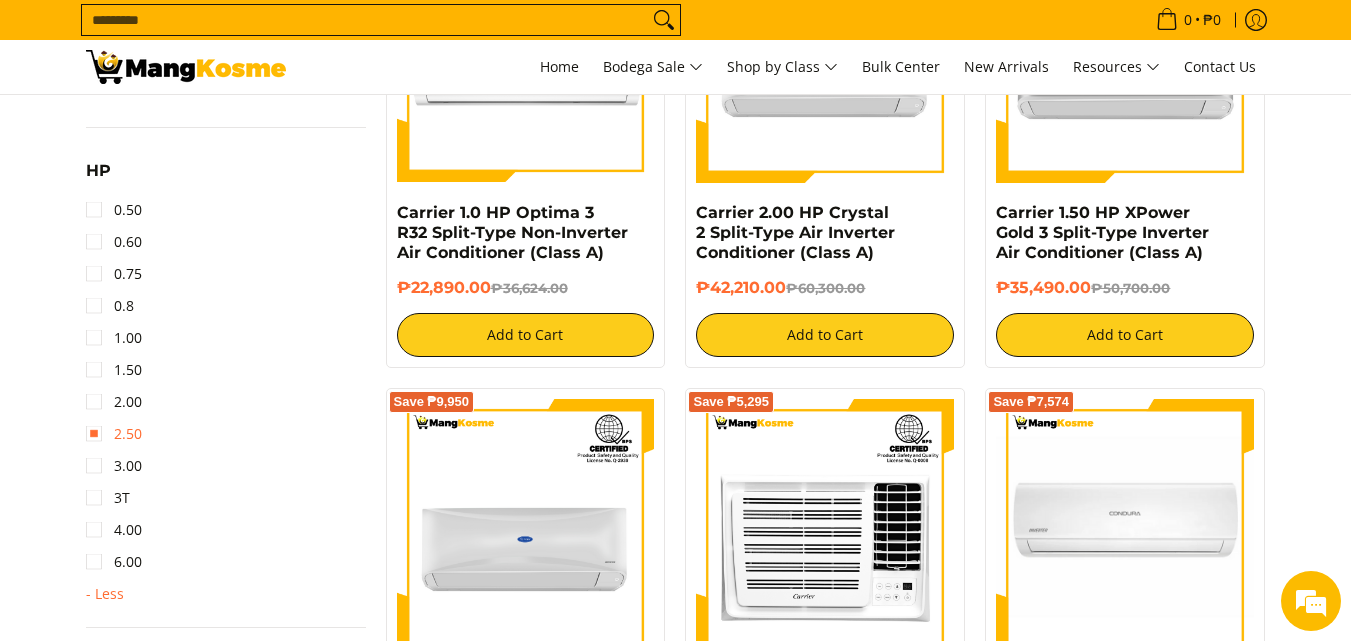 click on "2.50" at bounding box center (114, 434) 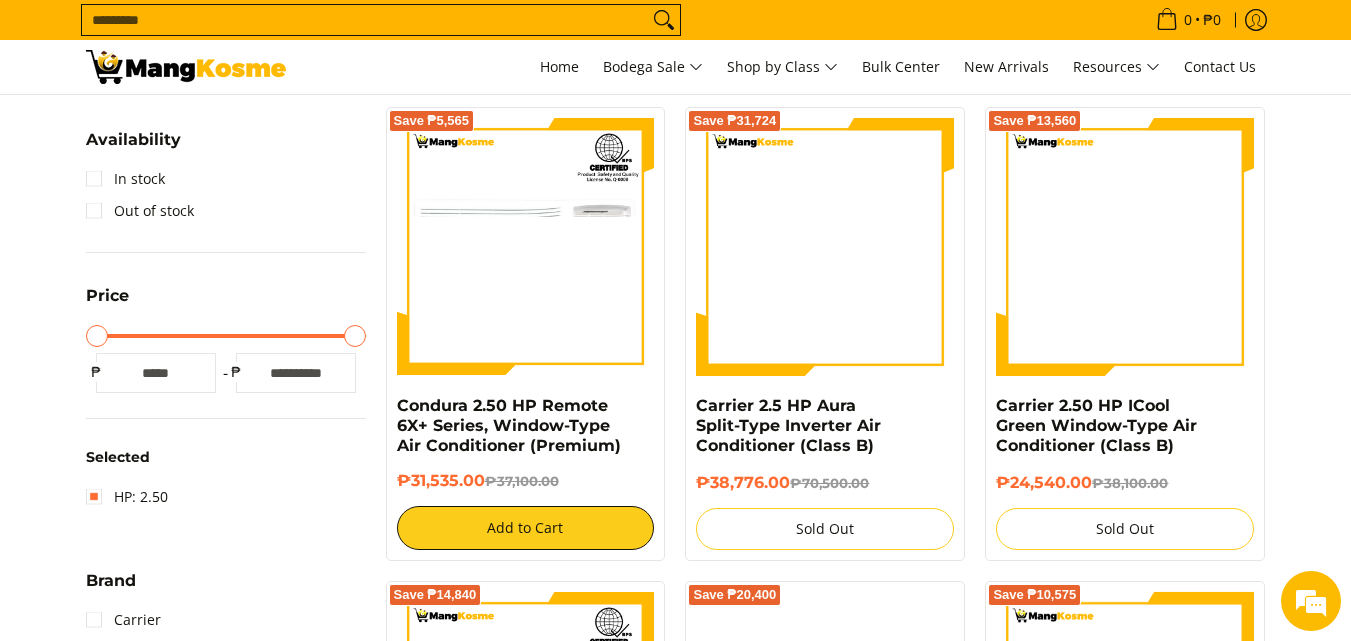 scroll, scrollTop: 362, scrollLeft: 0, axis: vertical 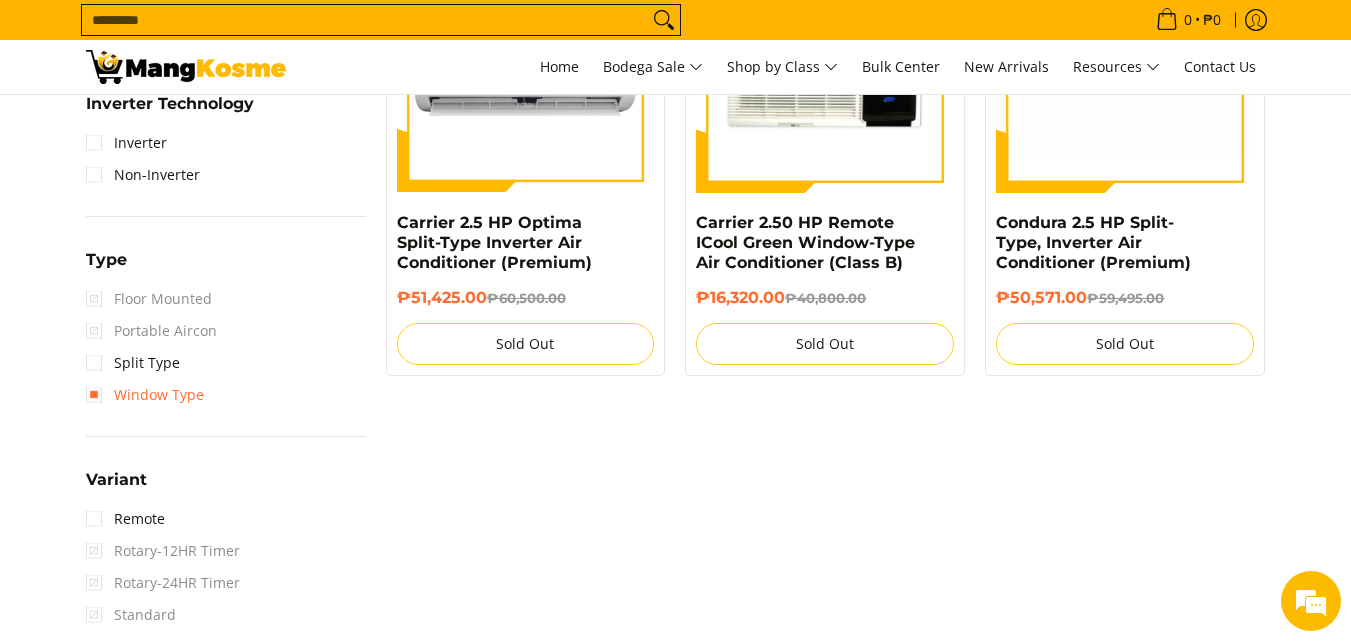 click on "Window Type" at bounding box center [145, 395] 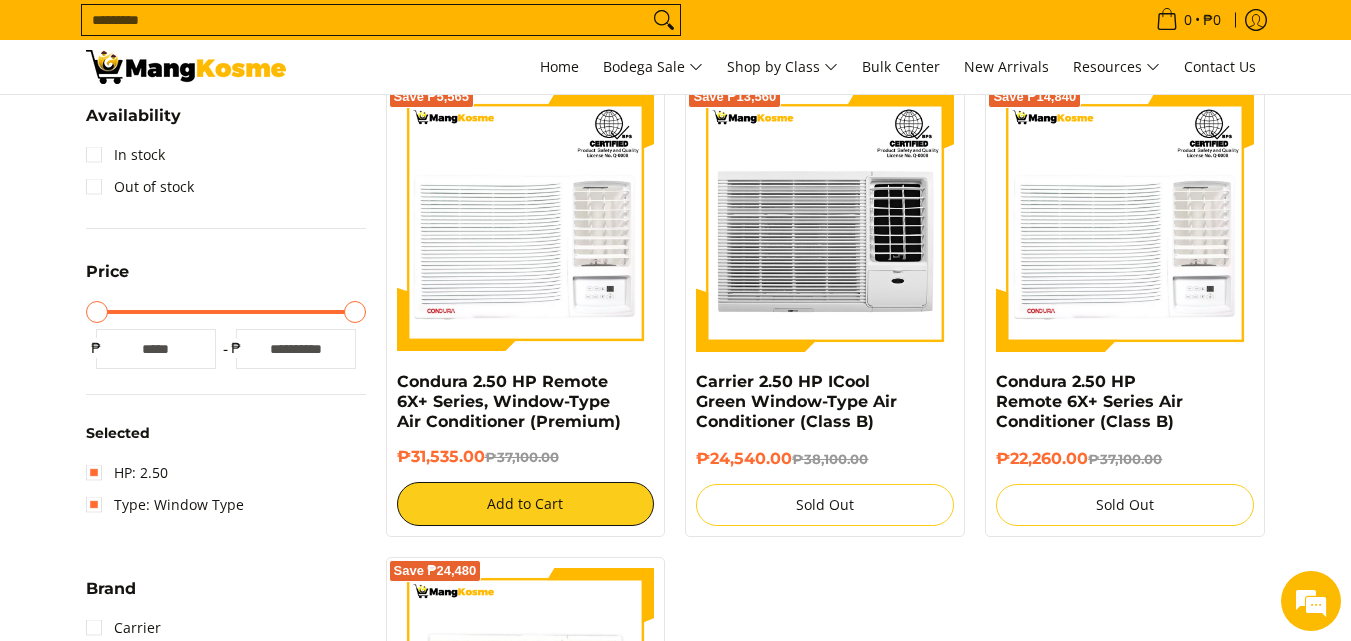 scroll, scrollTop: 562, scrollLeft: 0, axis: vertical 